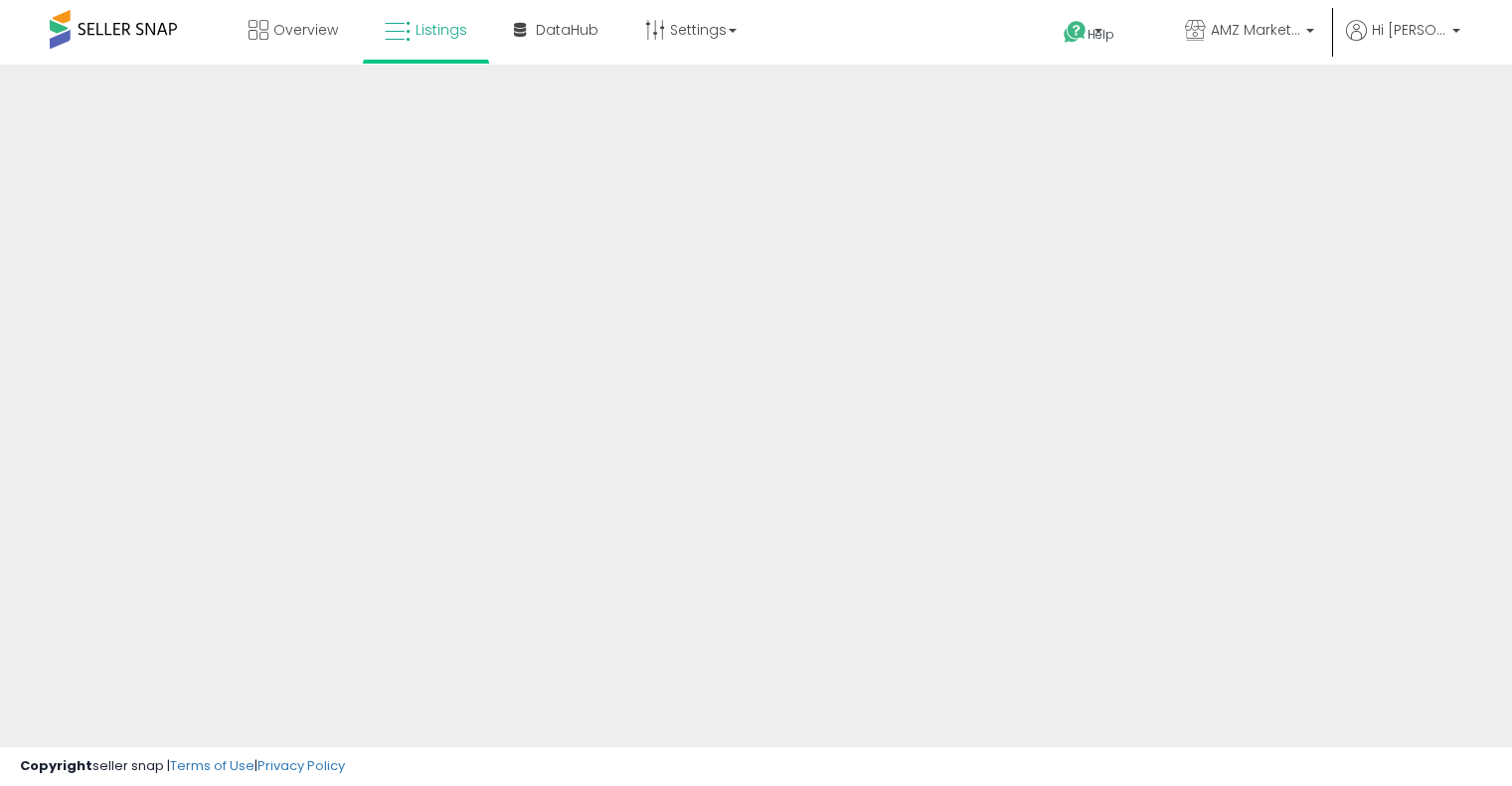 scroll, scrollTop: 0, scrollLeft: 0, axis: both 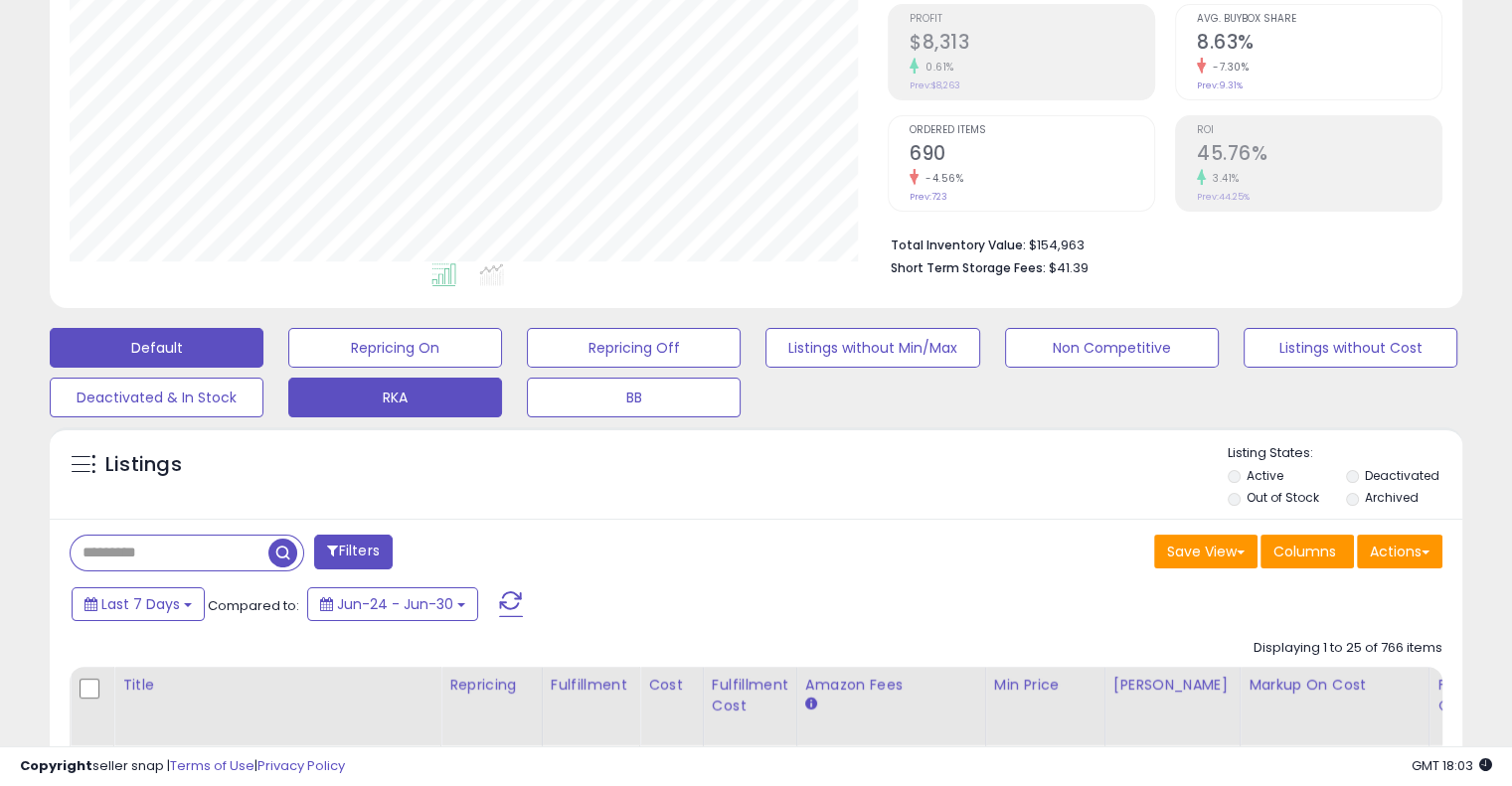 click on "RKA" at bounding box center (395, 348) 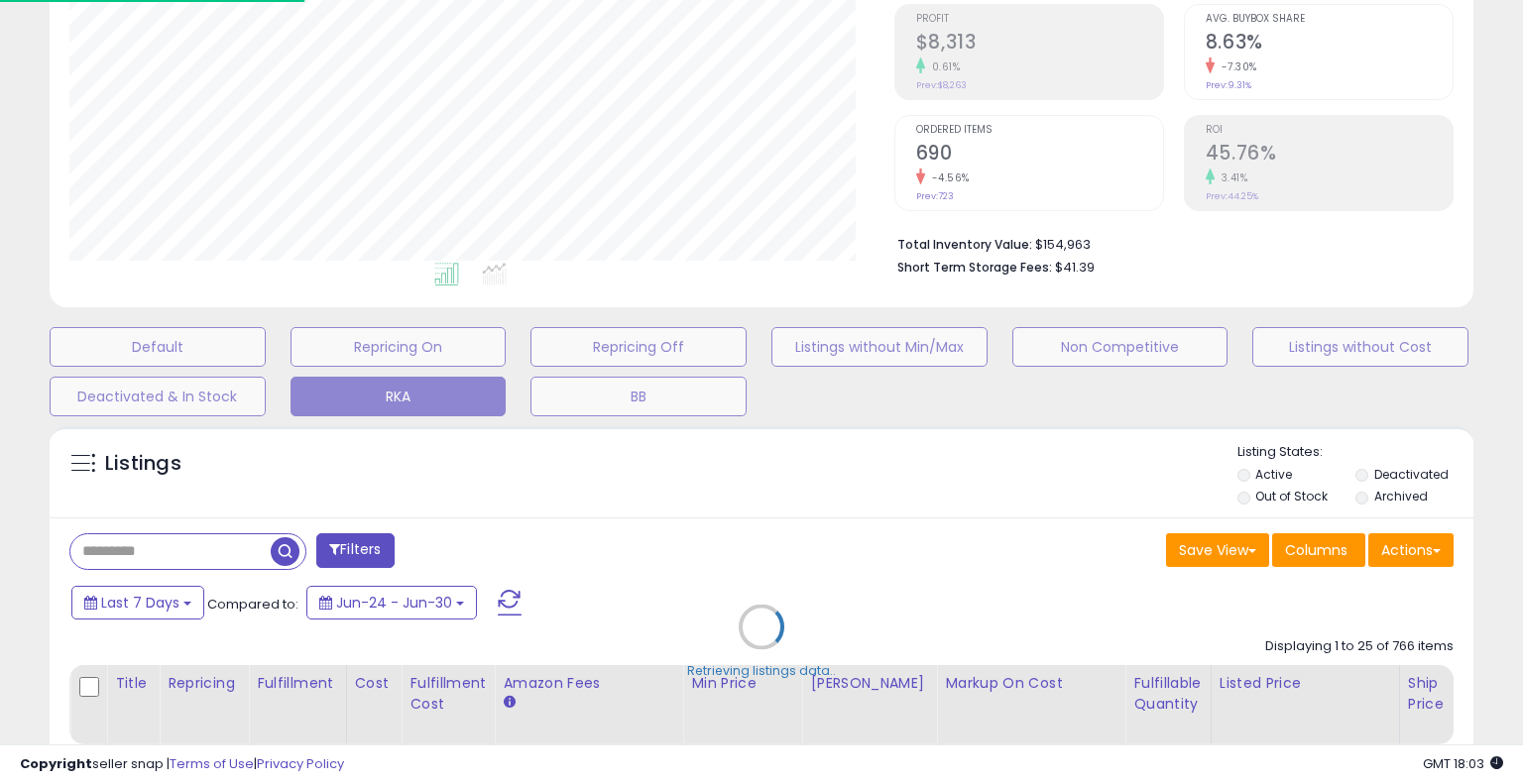 scroll, scrollTop: 990743, scrollLeft: 990712, axis: both 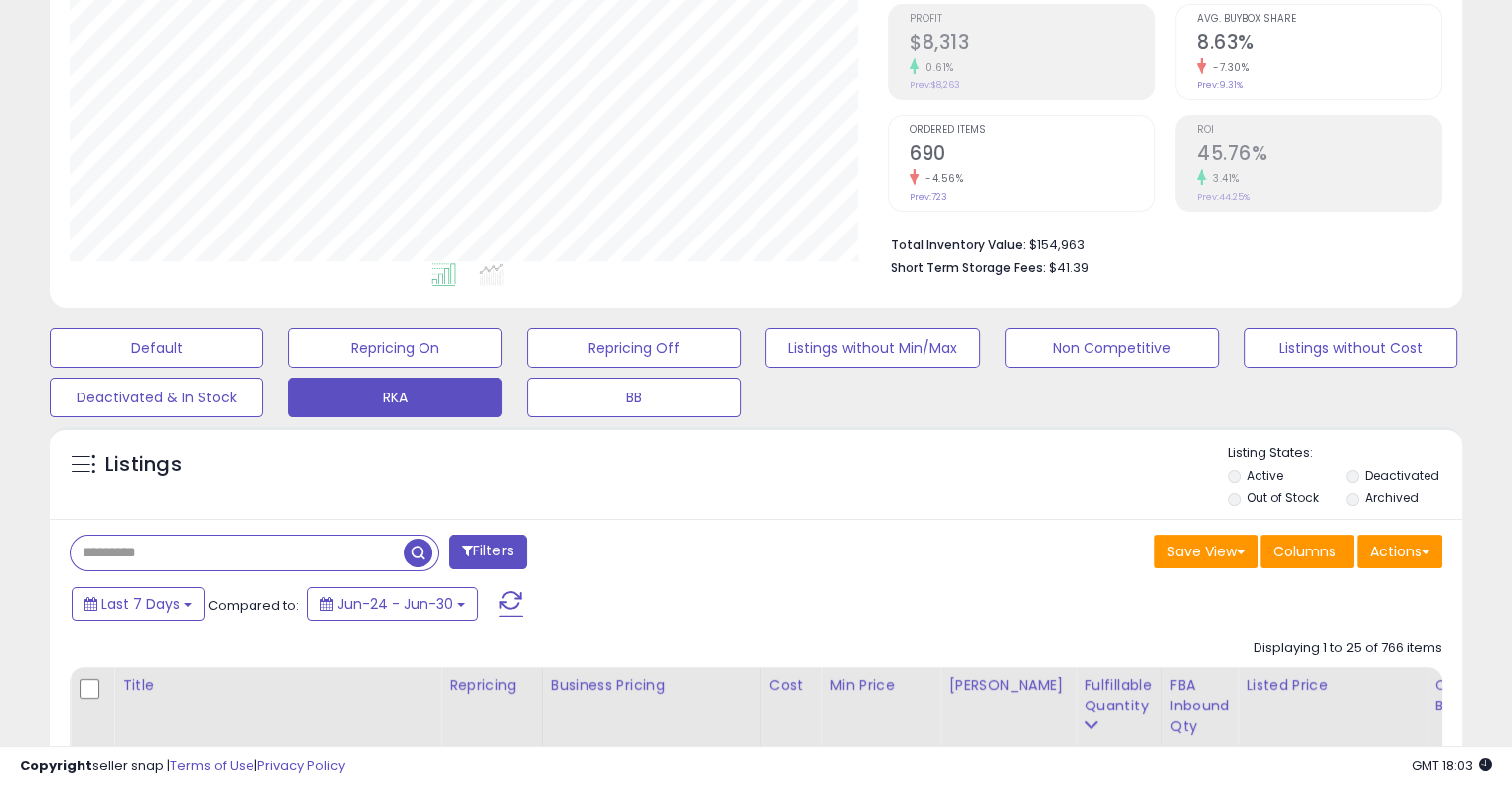 paste on "**********" 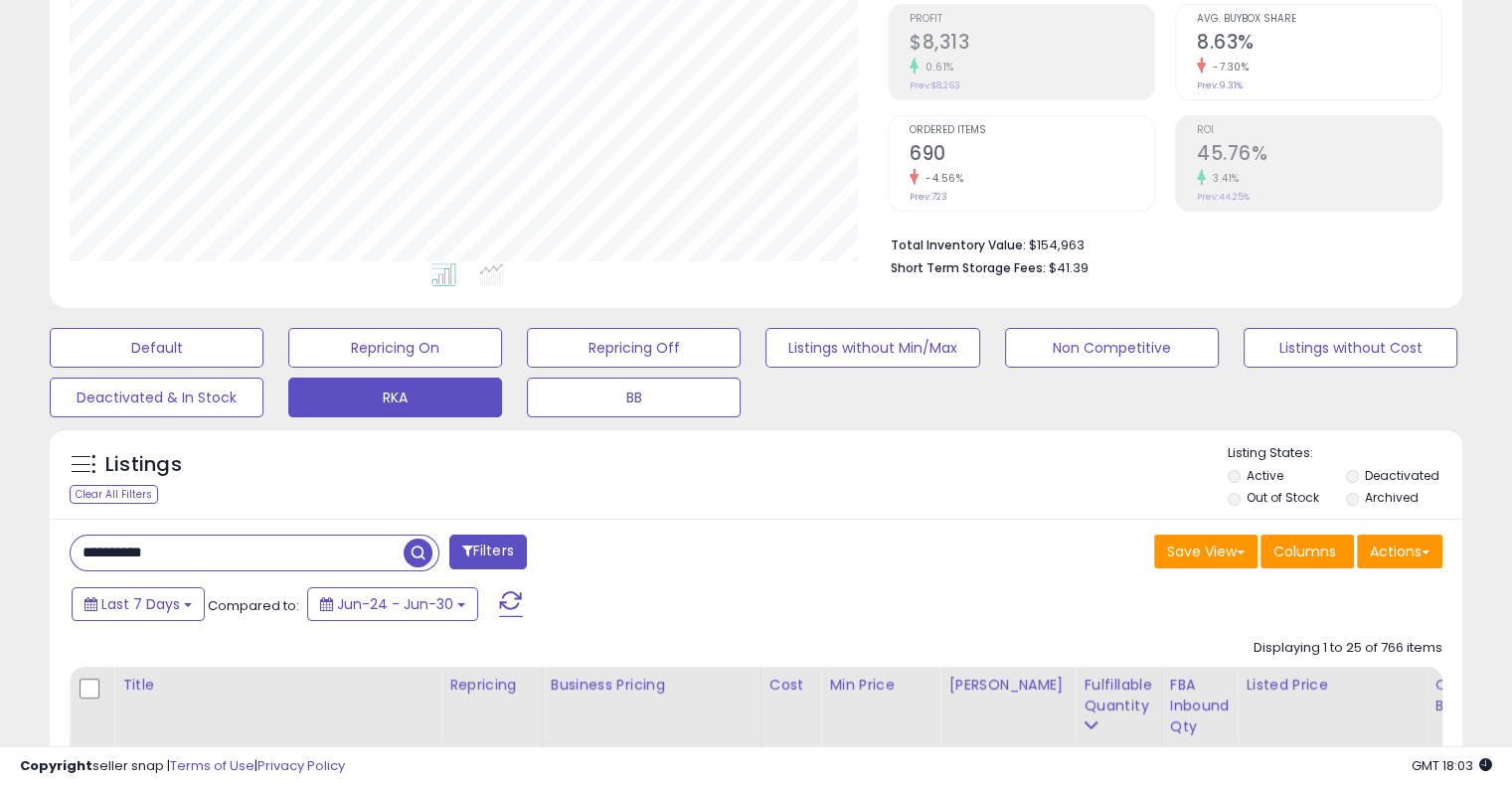 type on "**********" 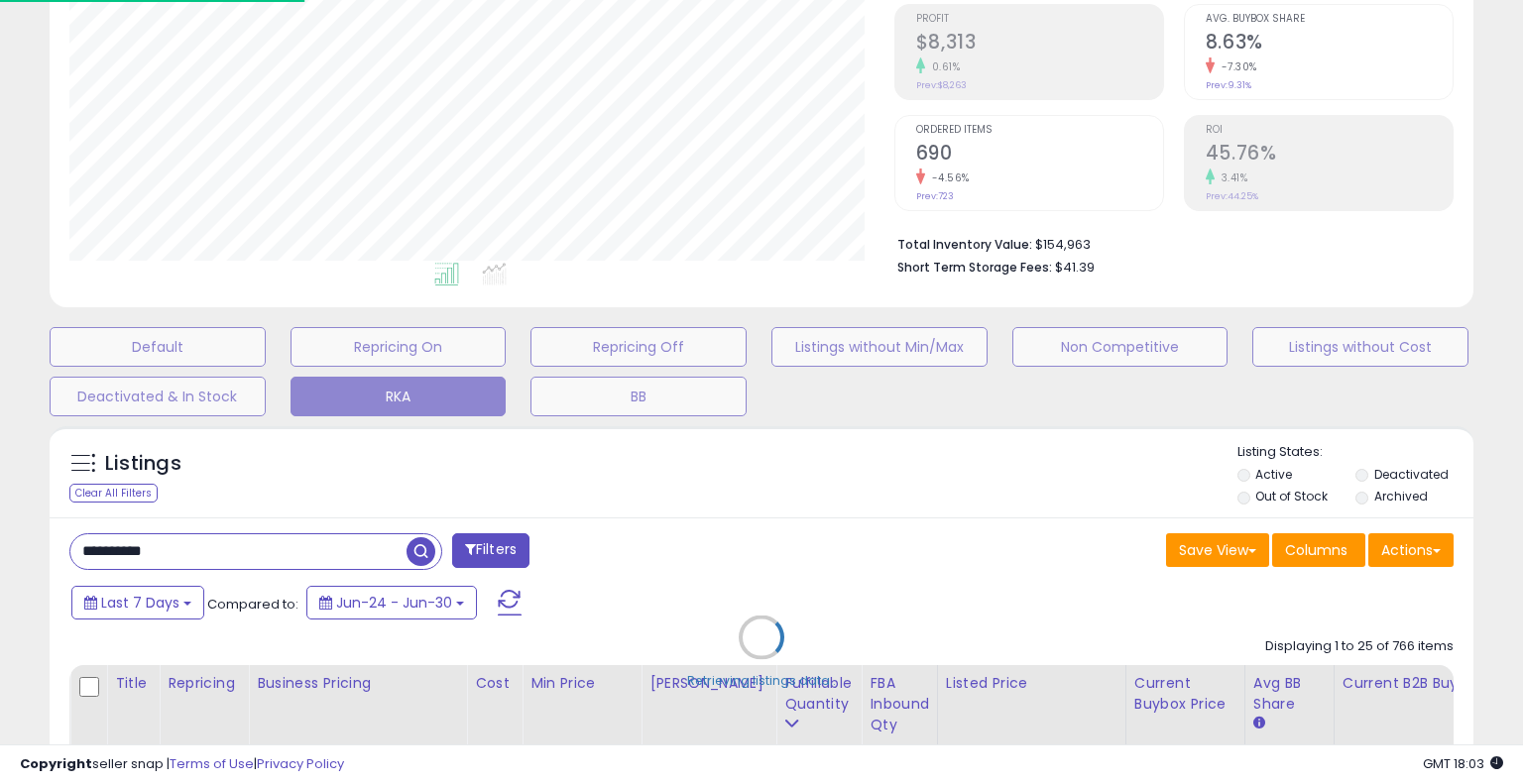 scroll, scrollTop: 990743, scrollLeft: 990712, axis: both 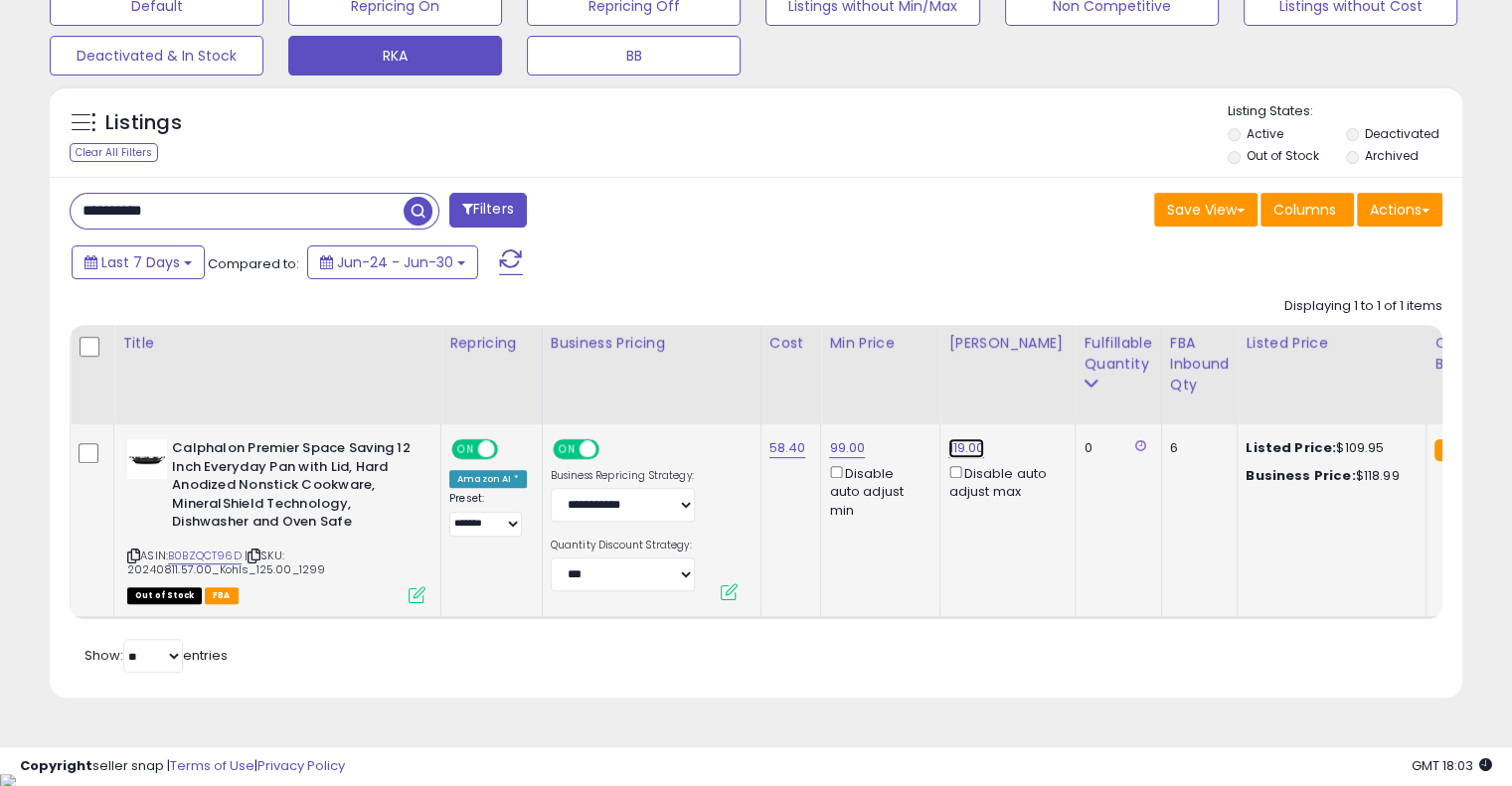 click on "119.00" at bounding box center (966, 448) 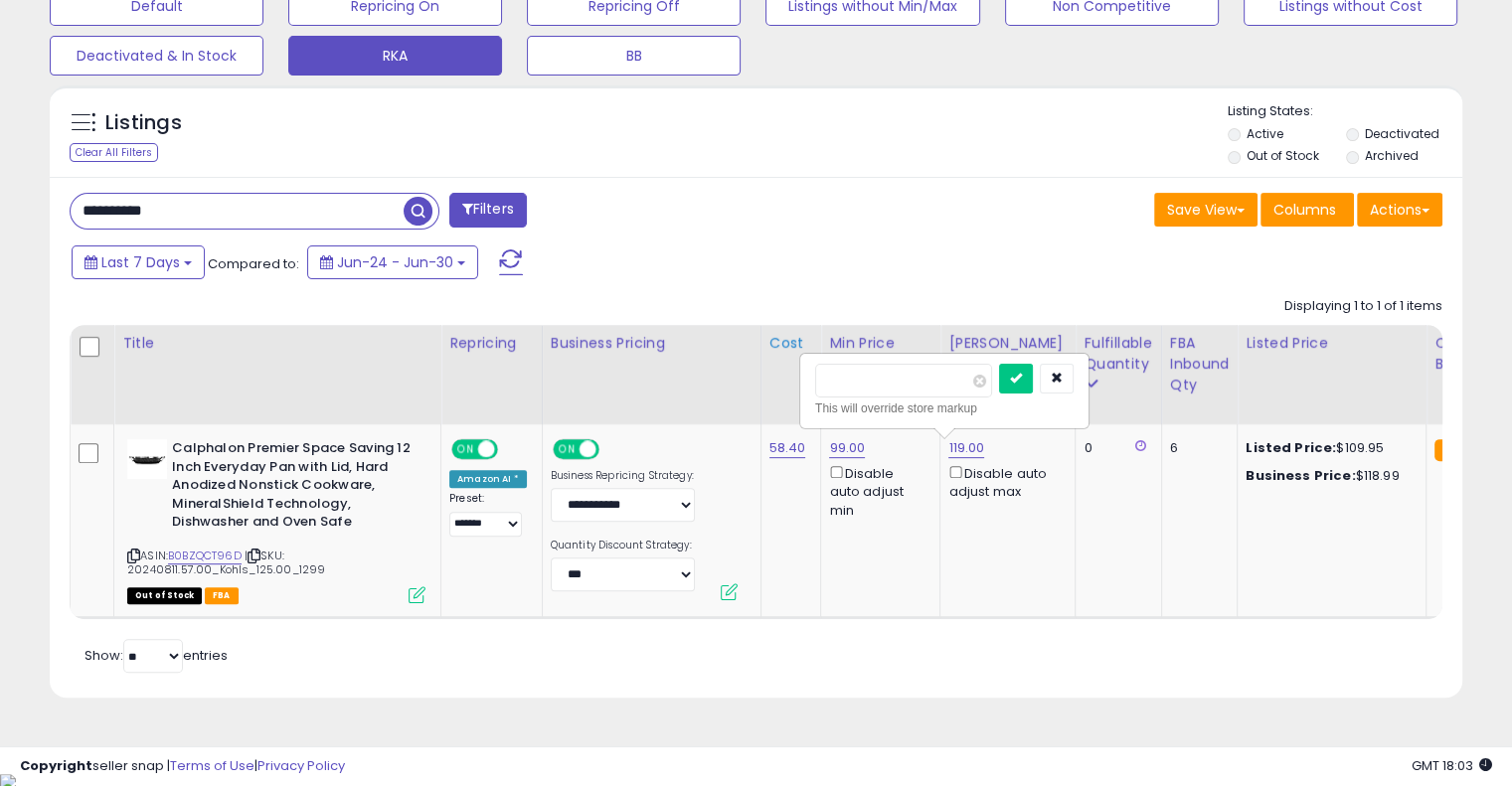 drag, startPoint x: 904, startPoint y: 371, endPoint x: 791, endPoint y: 385, distance: 113.86395 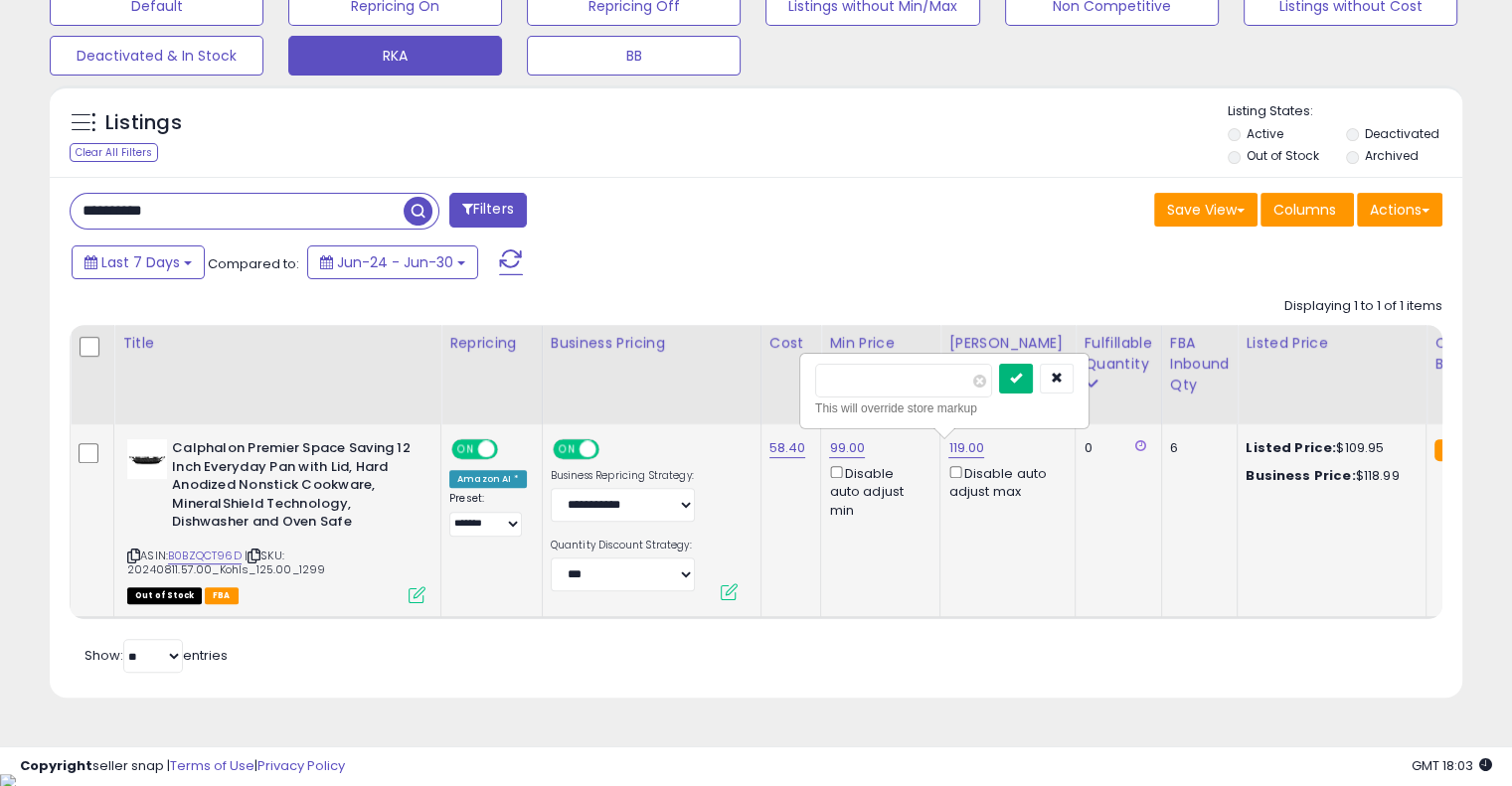 type on "***" 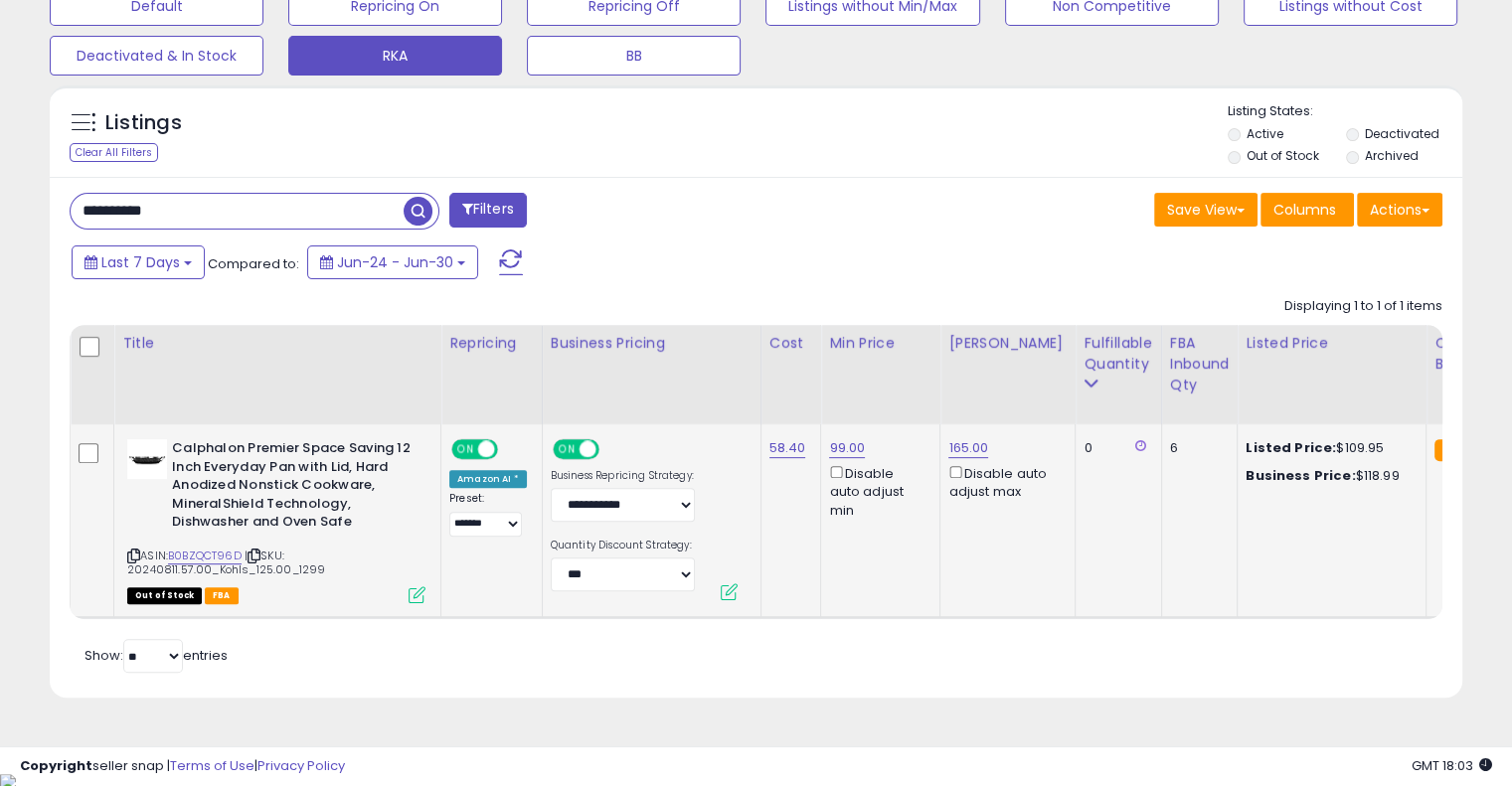 click at bounding box center (417, 594) 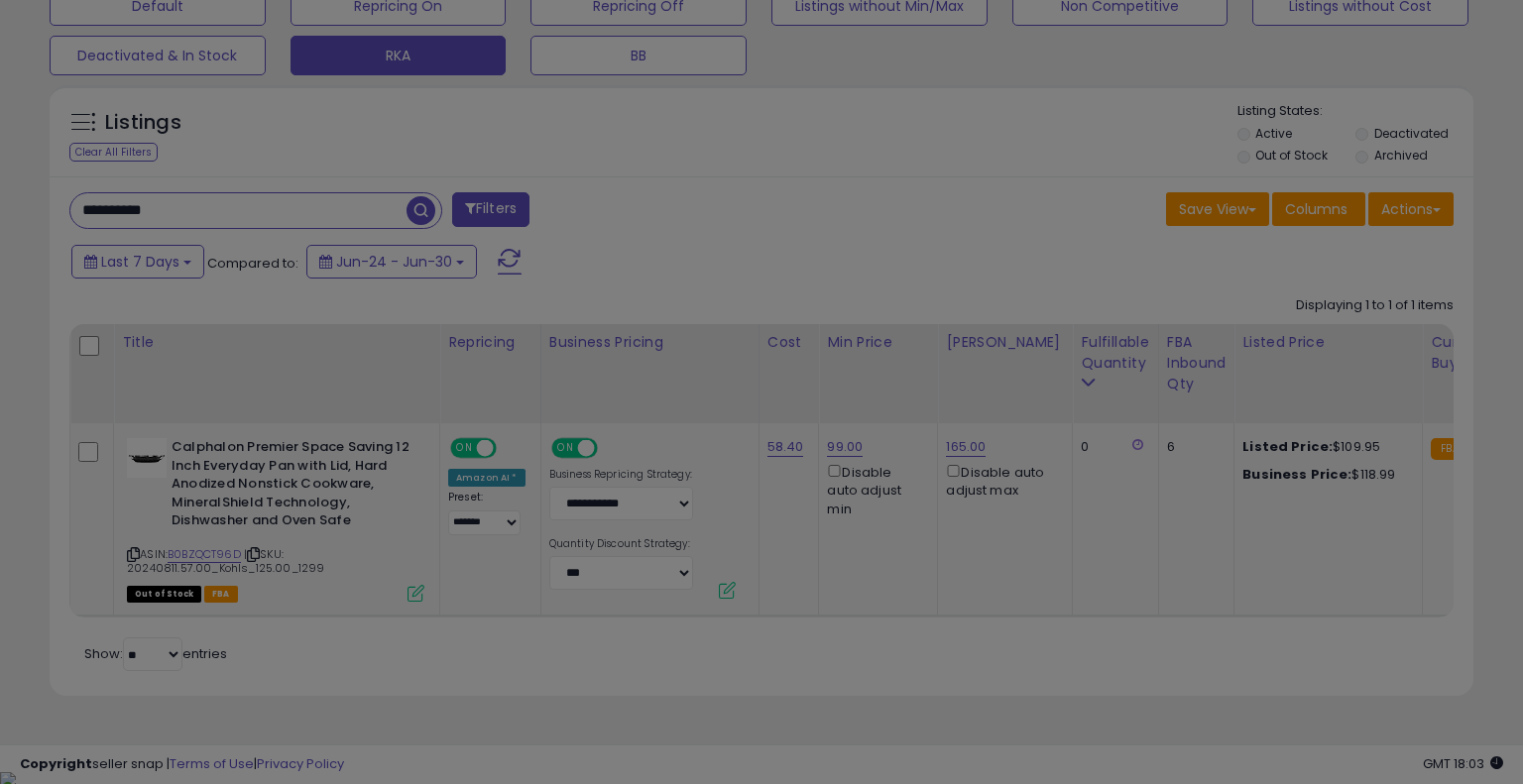 scroll, scrollTop: 990743, scrollLeft: 990712, axis: both 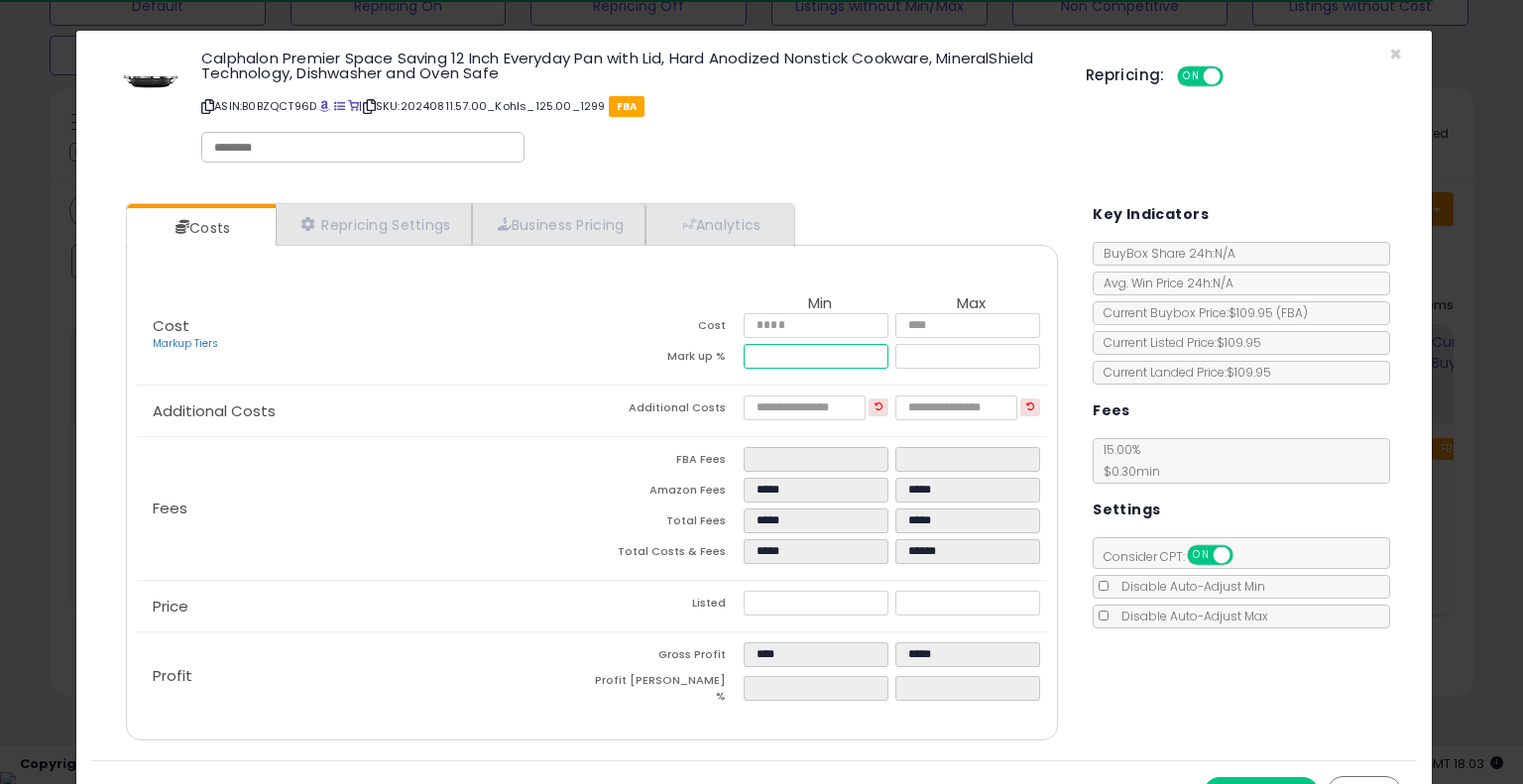 drag, startPoint x: 787, startPoint y: 352, endPoint x: 722, endPoint y: 352, distance: 65 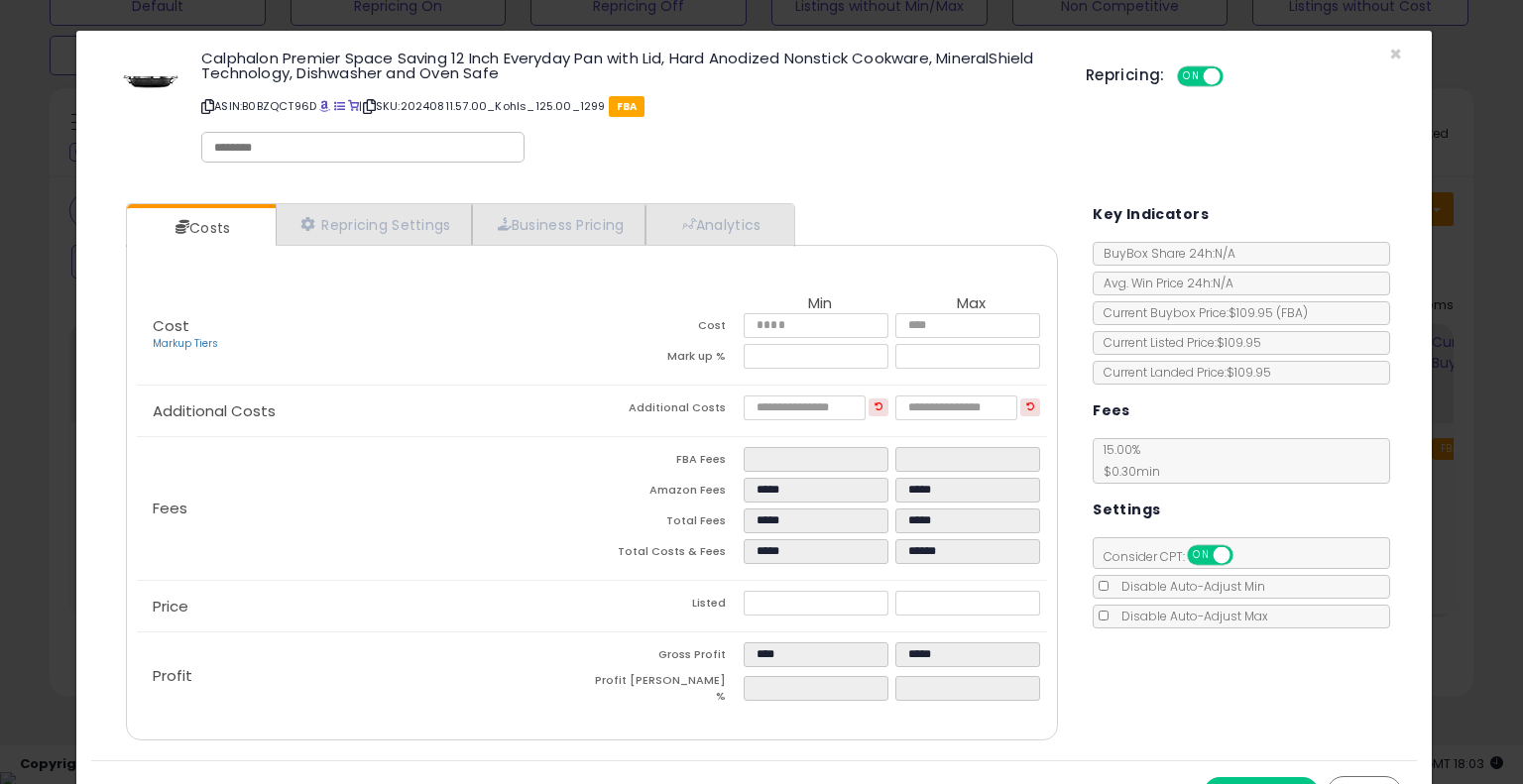 type on "*****" 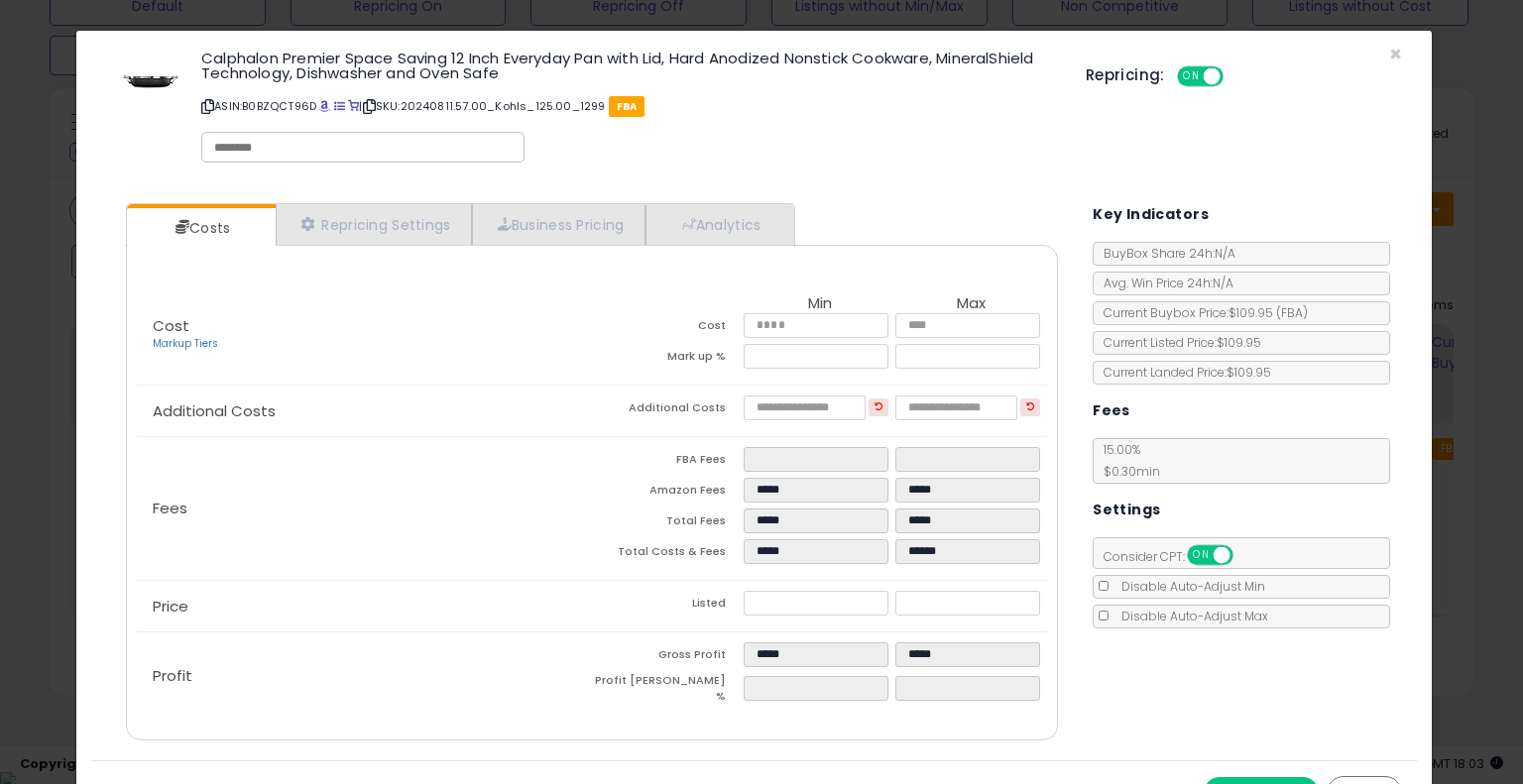 click on "Fees
FBA Fees
*****
*****
Amazon Fees
*****
*****
Total Fees
*****
*****
Total Costs & Fees
*****
******" 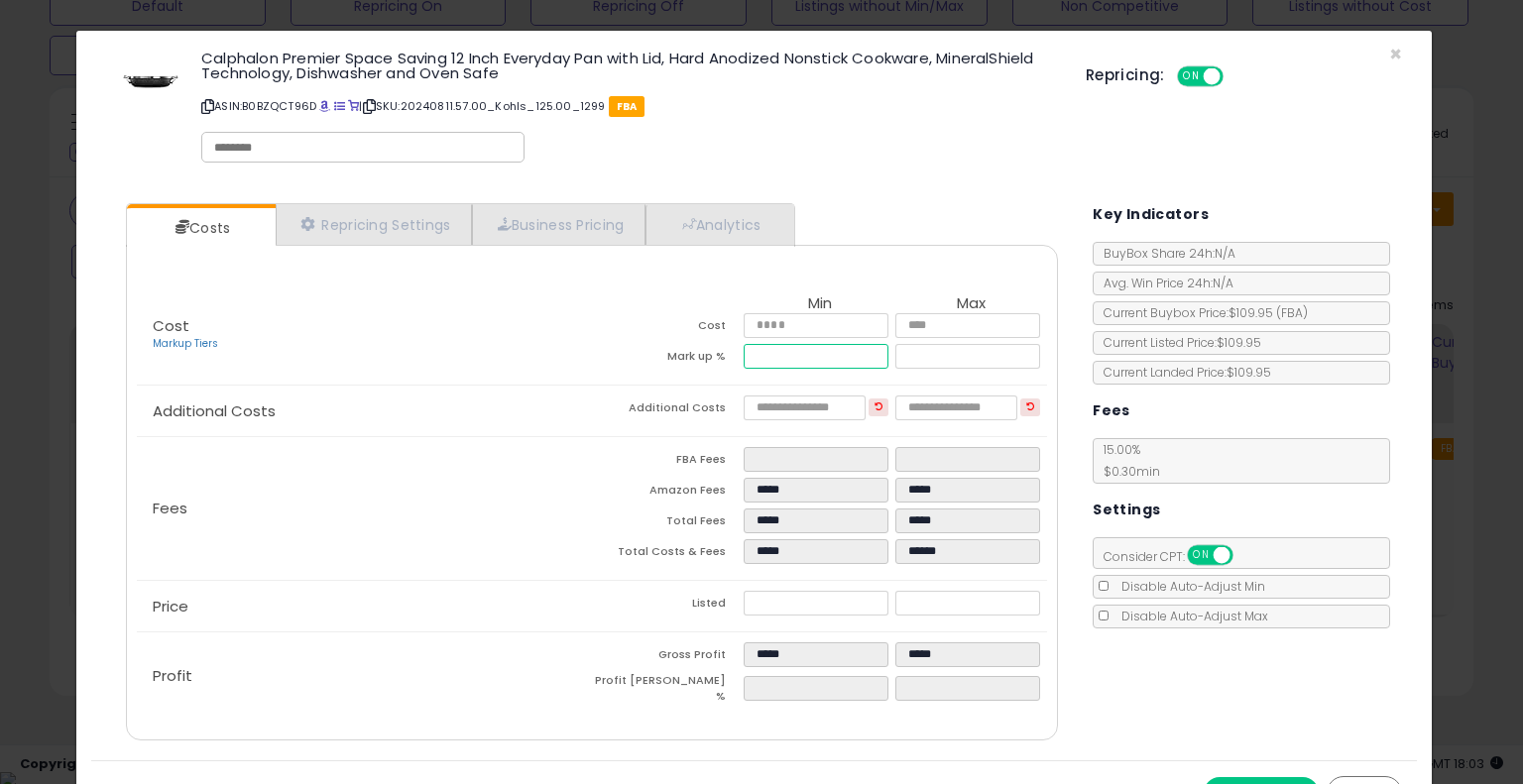 drag, startPoint x: 787, startPoint y: 356, endPoint x: 709, endPoint y: 352, distance: 78.102497 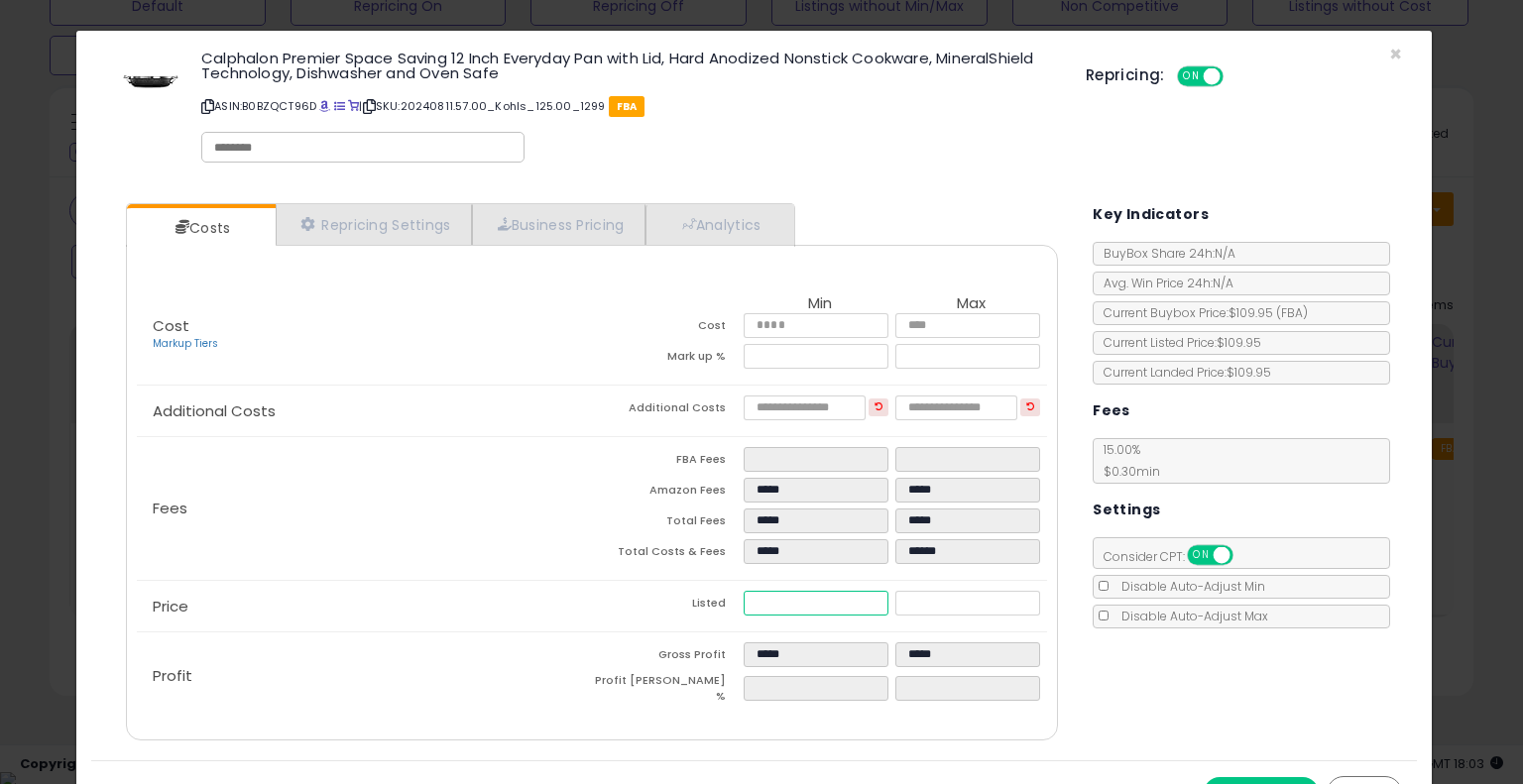 drag, startPoint x: 817, startPoint y: 594, endPoint x: 702, endPoint y: 594, distance: 115 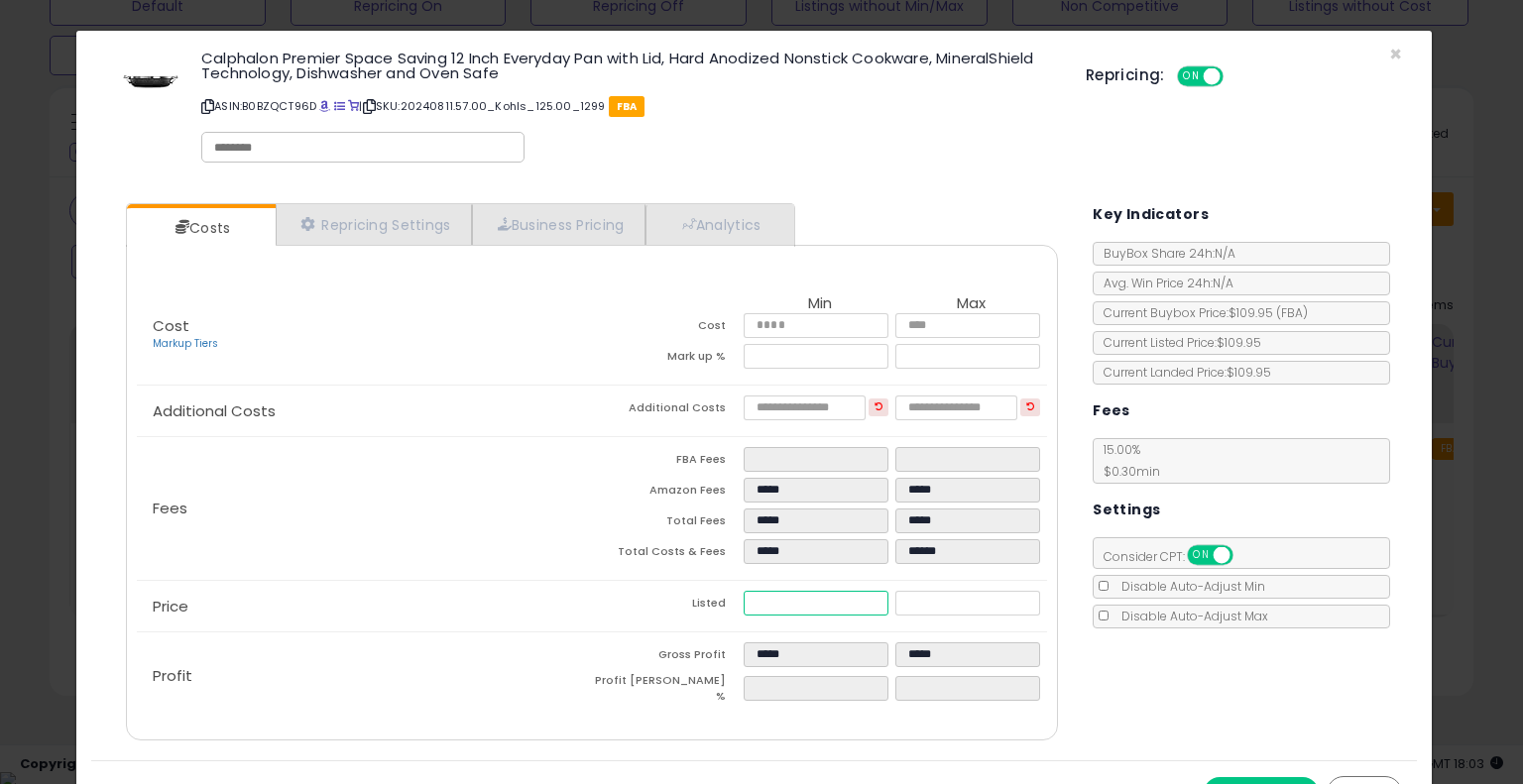type on "****" 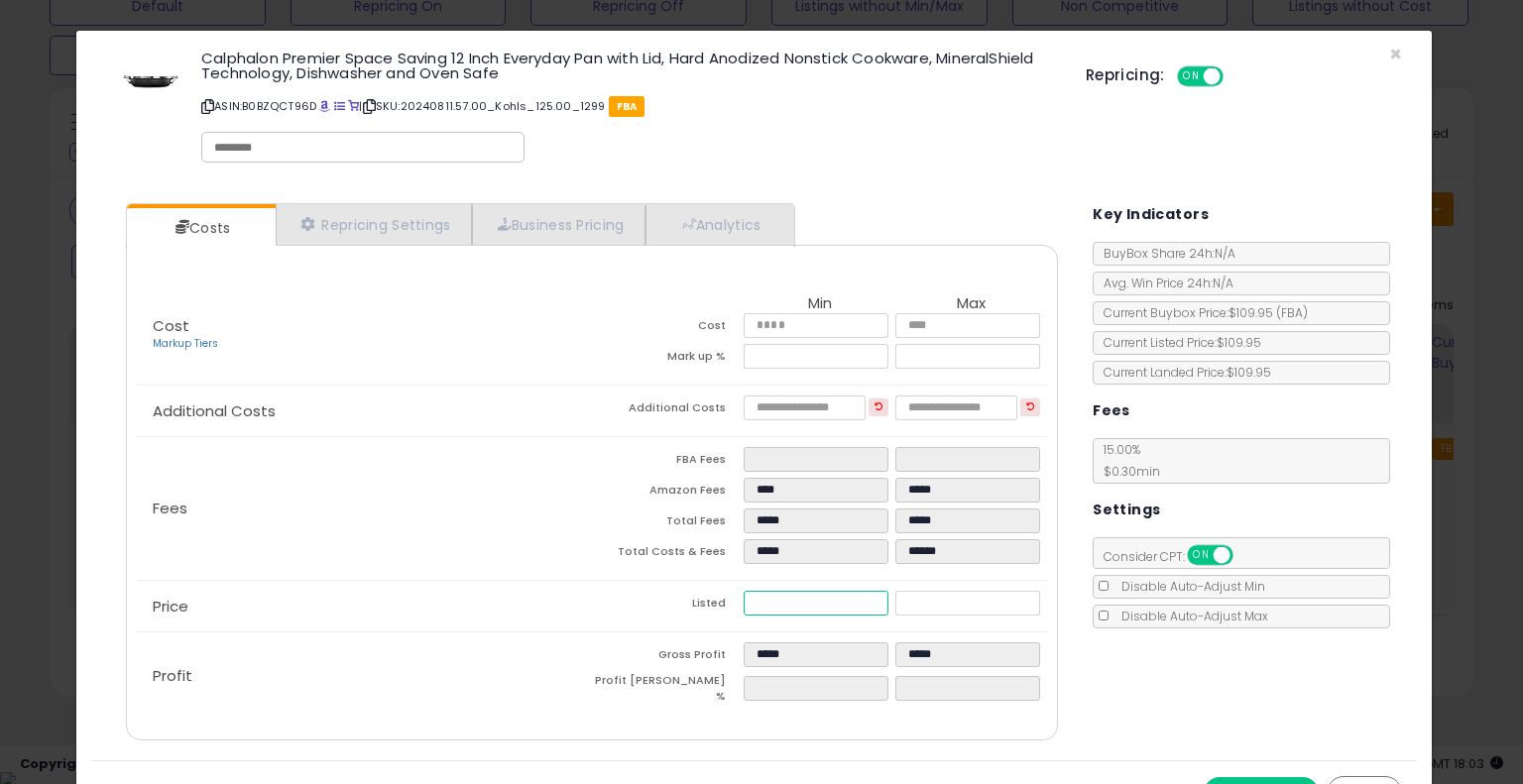 type on "****" 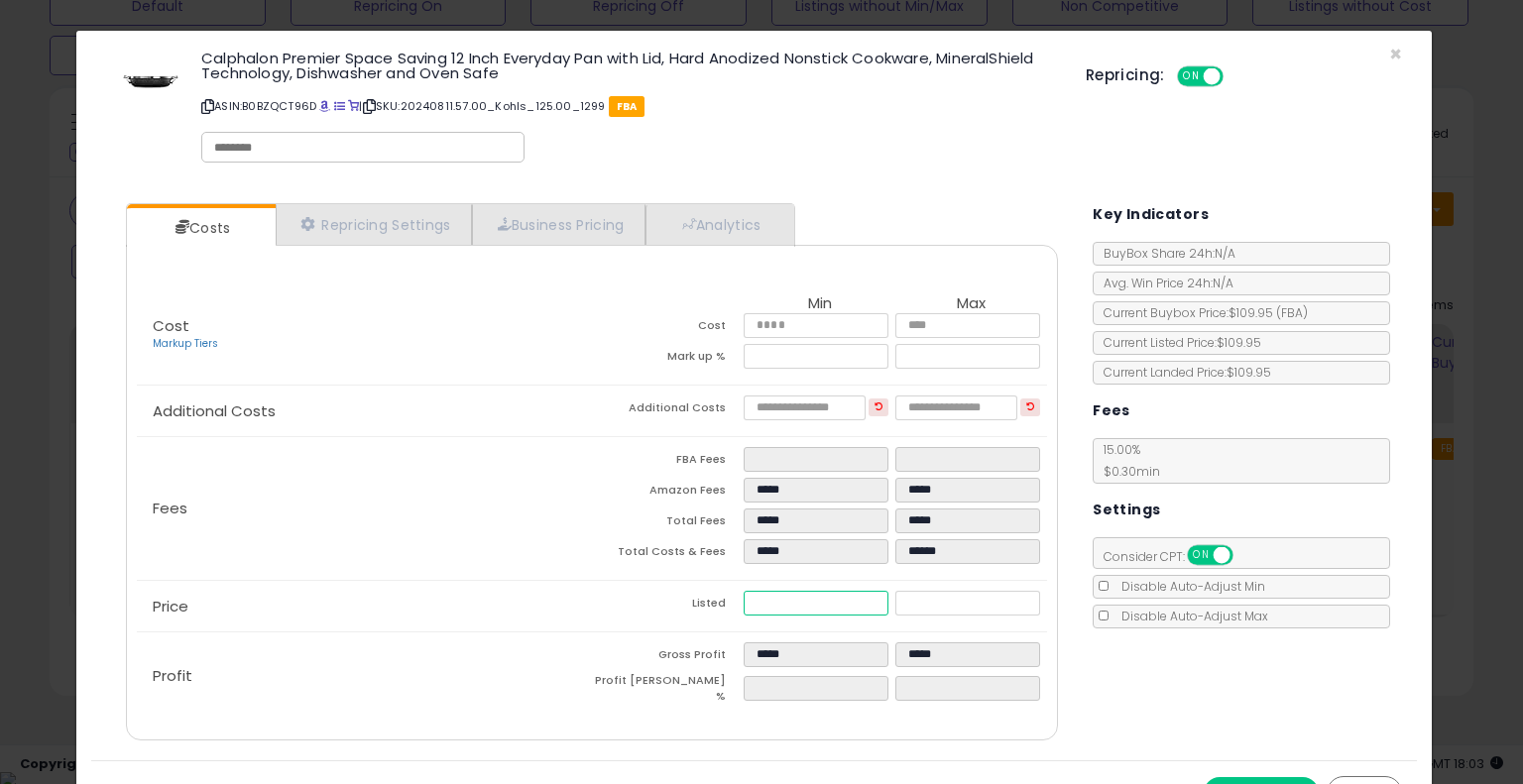 type on "***" 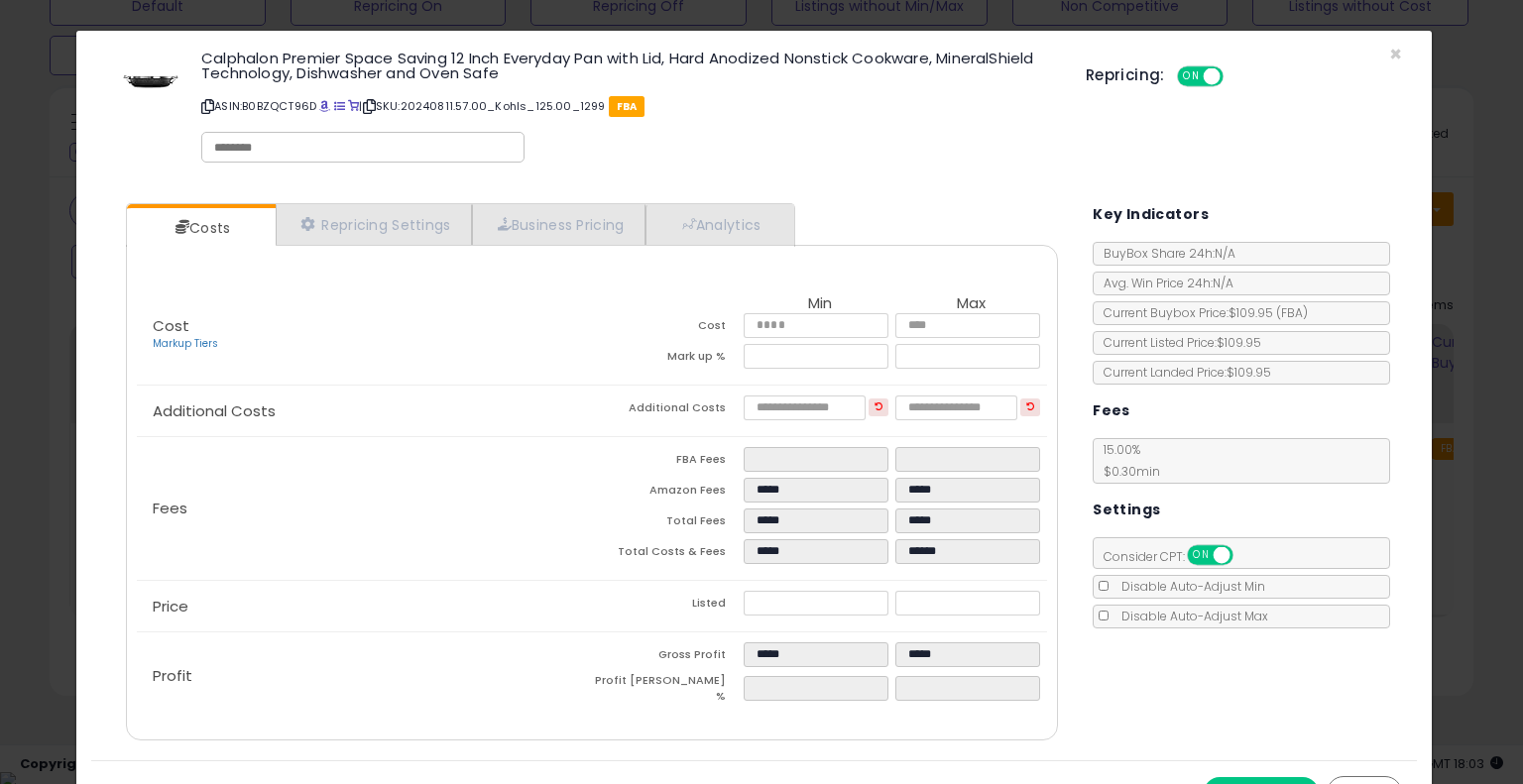type on "*****" 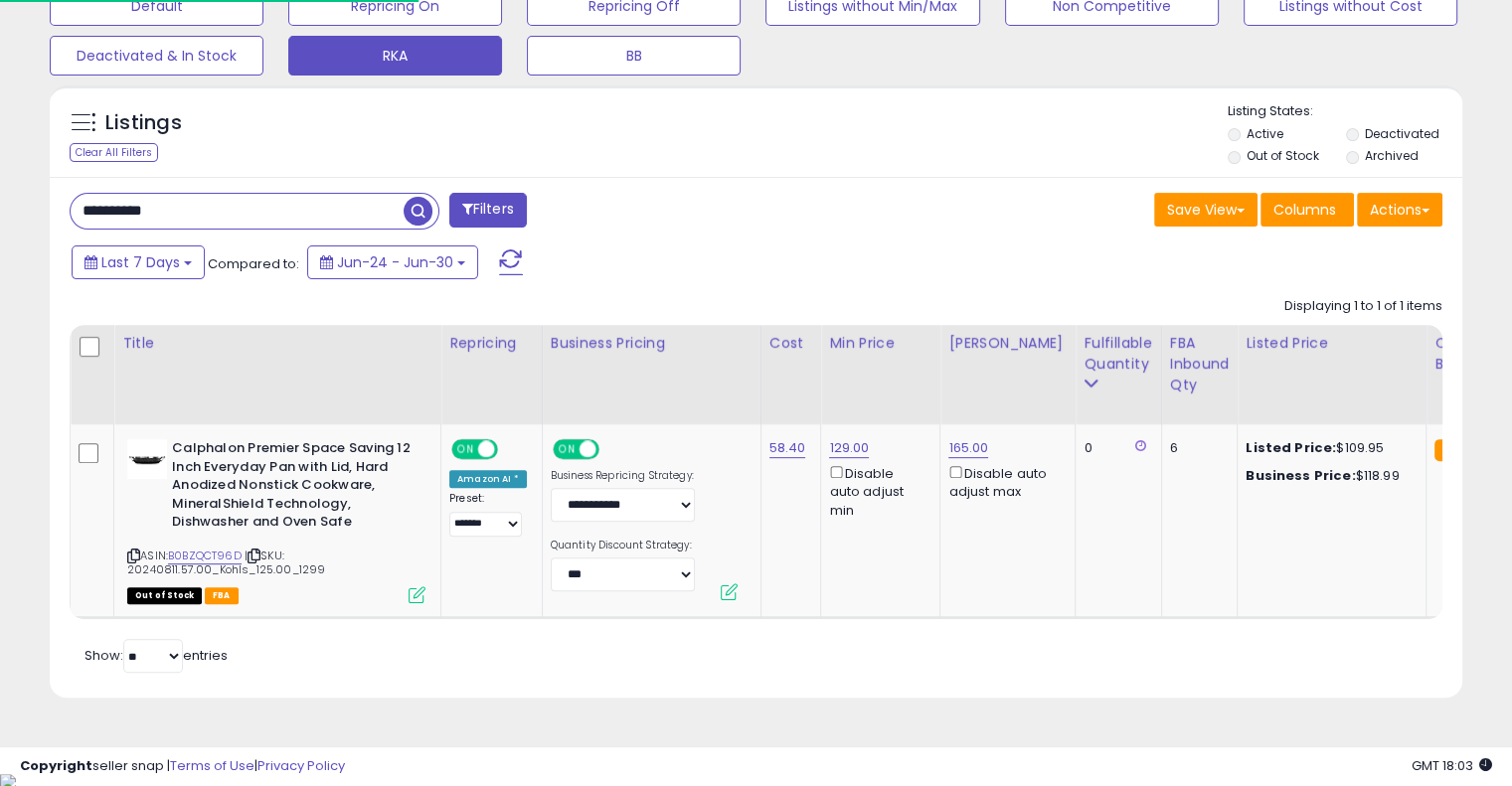 scroll, scrollTop: 406, scrollLeft: 817, axis: both 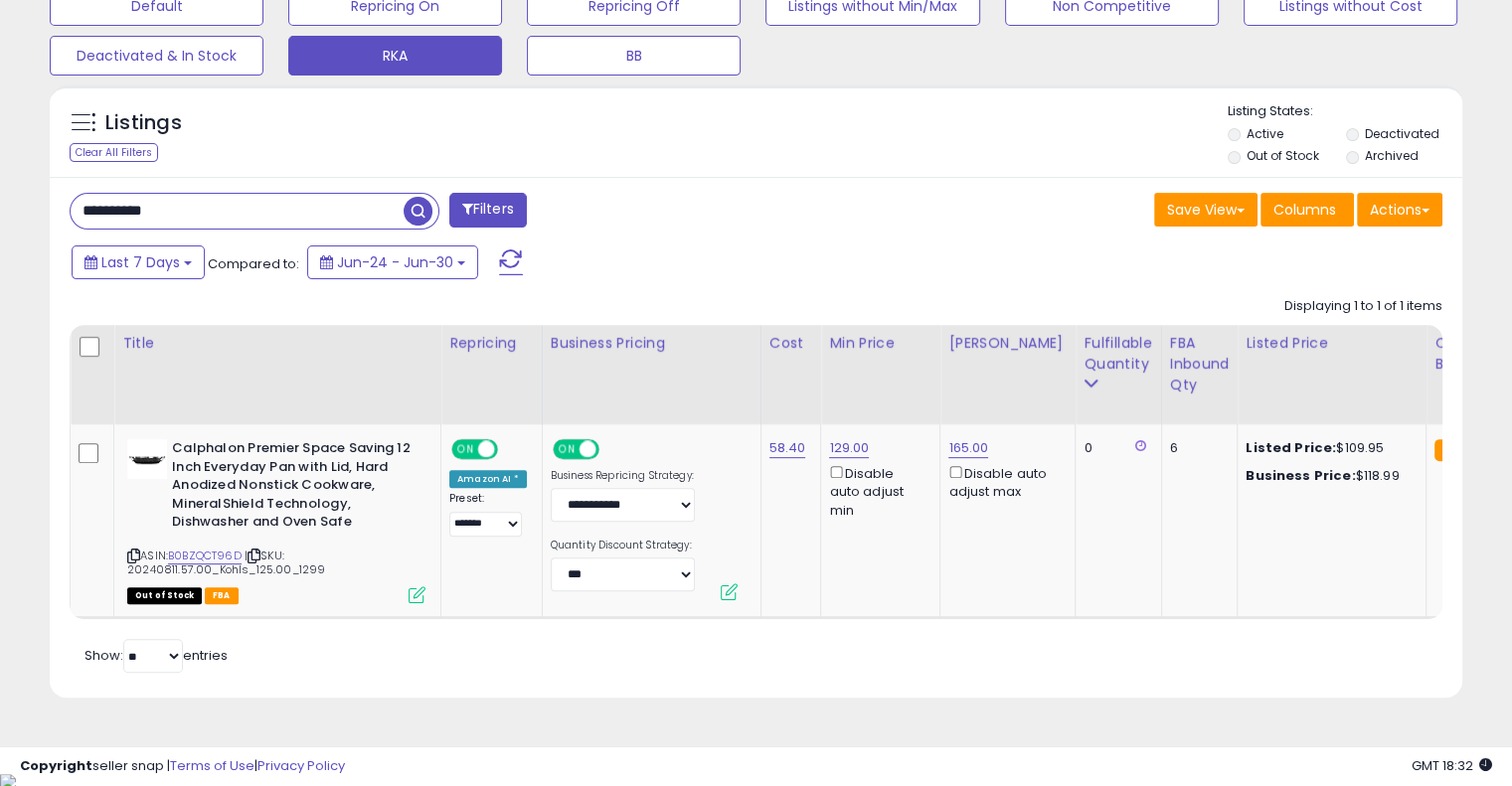 drag, startPoint x: 265, startPoint y: 207, endPoint x: 61, endPoint y: 207, distance: 204 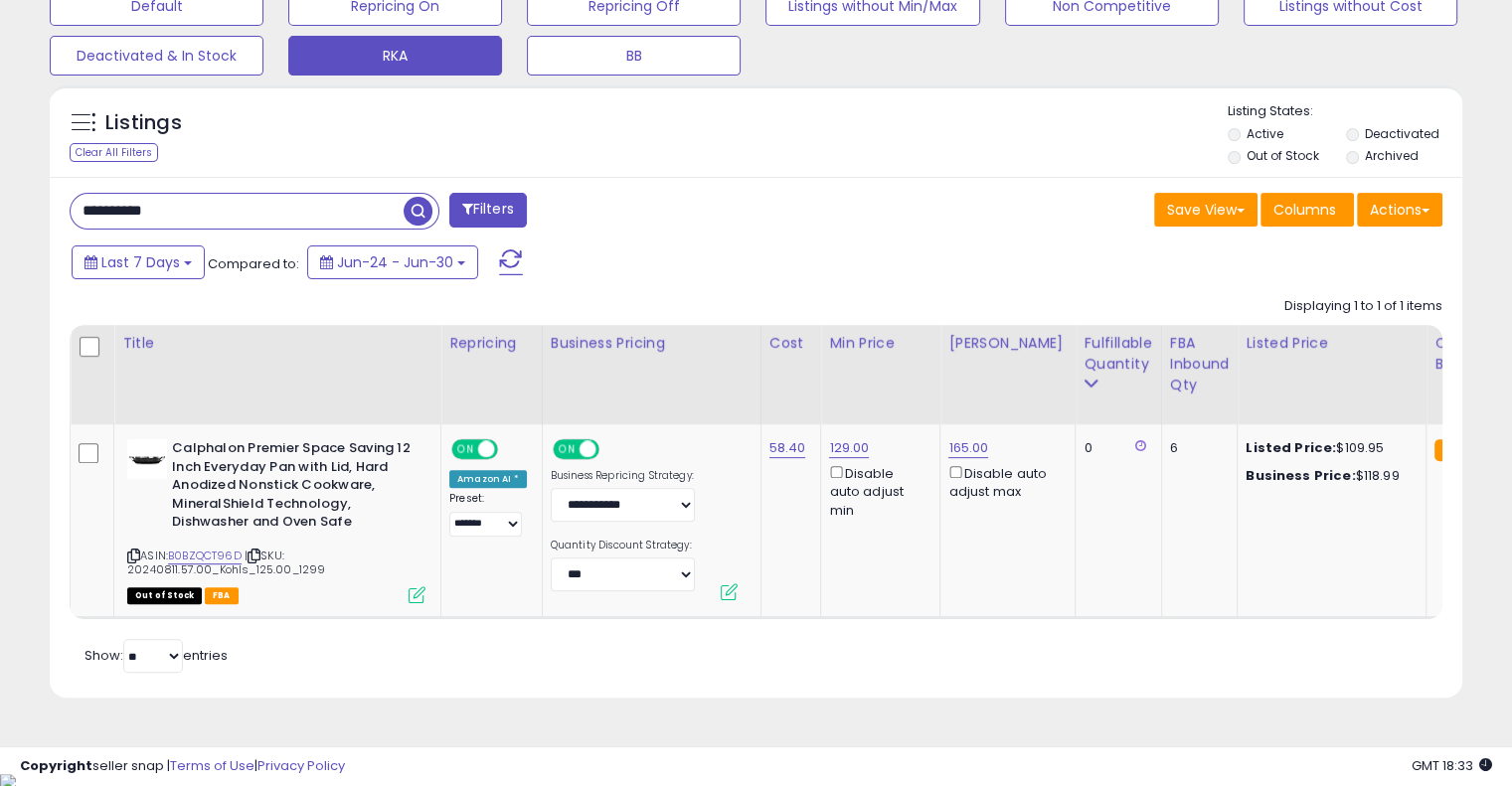 type on "**********" 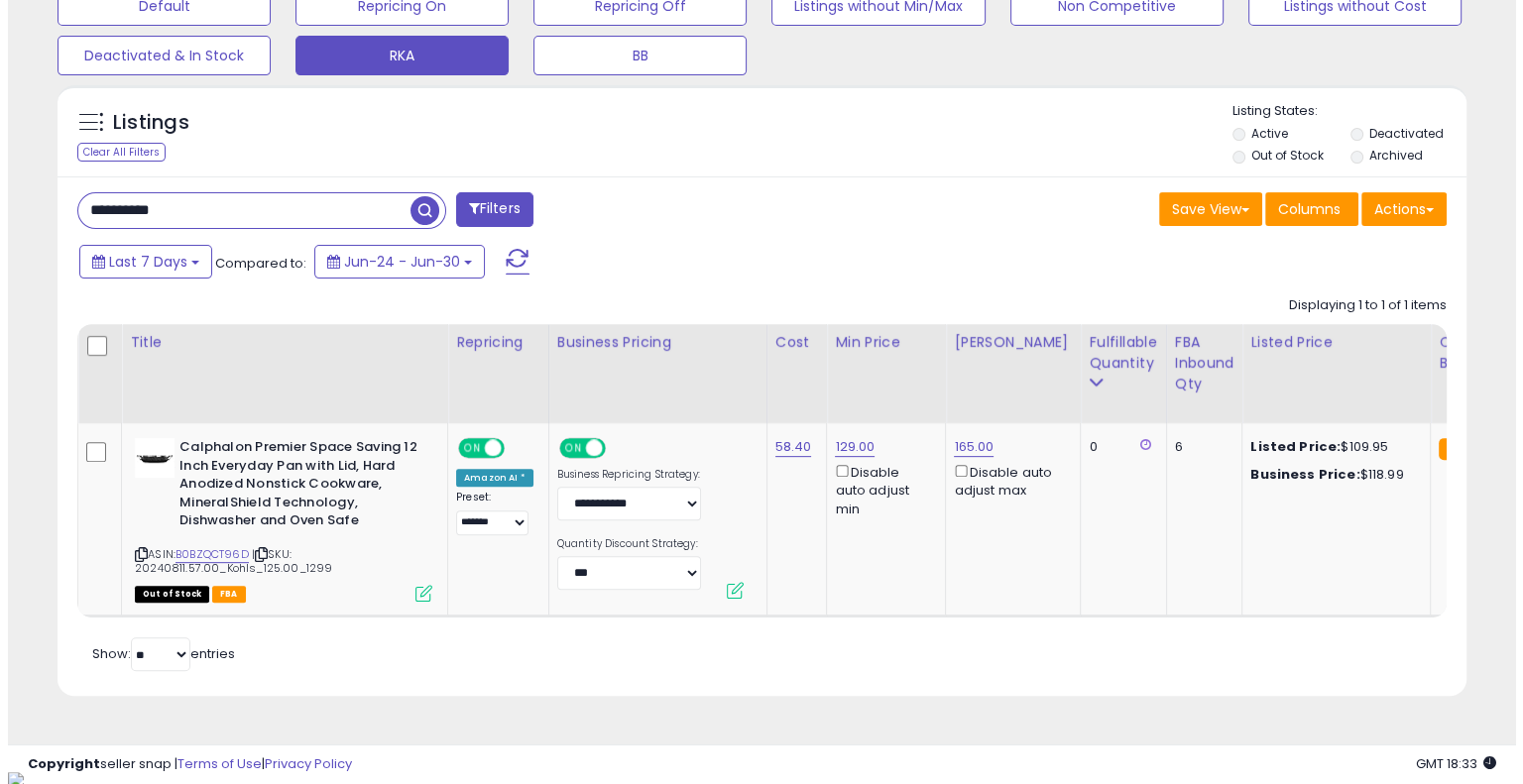 scroll, scrollTop: 444, scrollLeft: 0, axis: vertical 